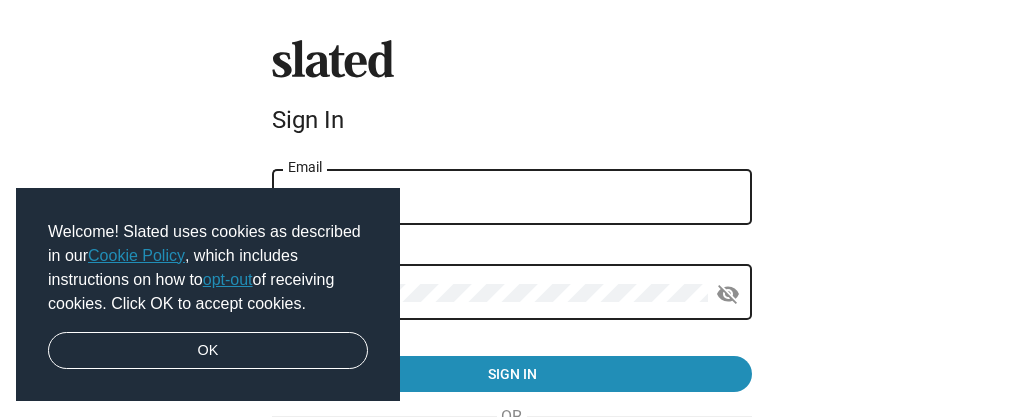 scroll, scrollTop: 0, scrollLeft: 0, axis: both 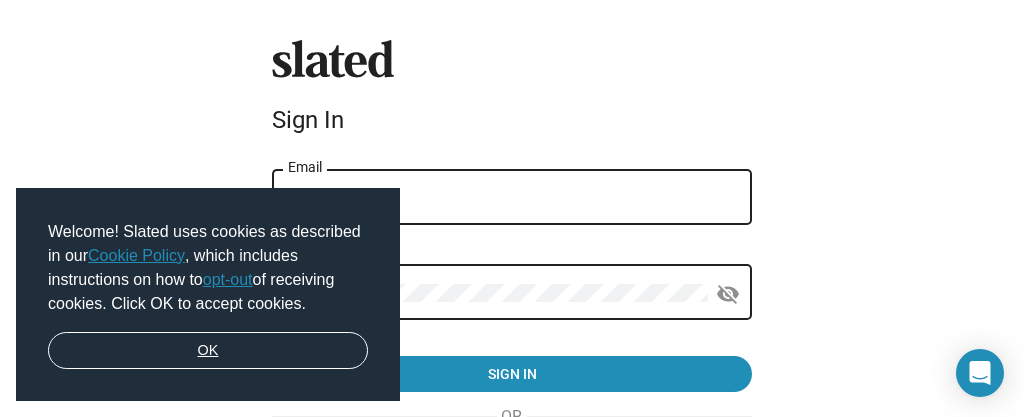 type on "[PERSON_NAME][EMAIL_ADDRESS][DOMAIN_NAME]" 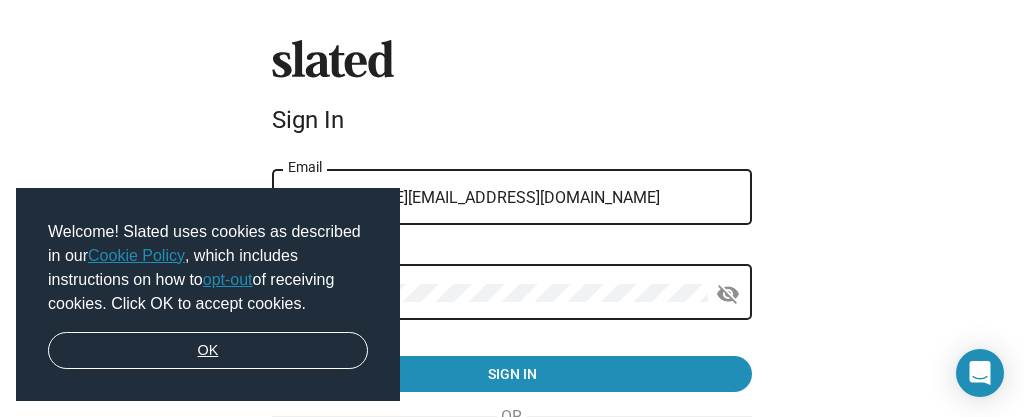 click on "OK" at bounding box center (208, 351) 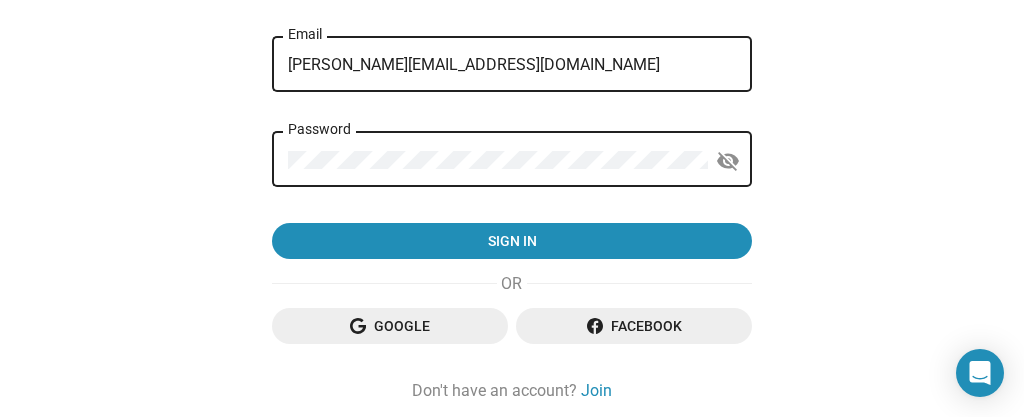 scroll, scrollTop: 200, scrollLeft: 0, axis: vertical 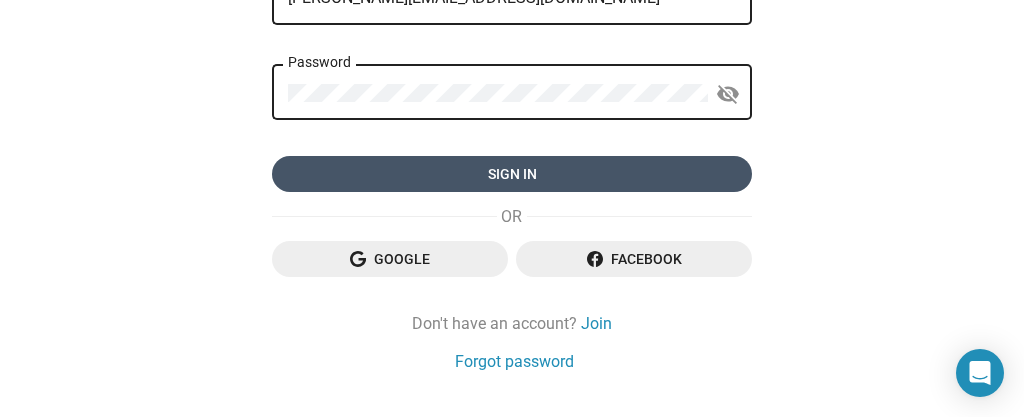 click on "Sign in" 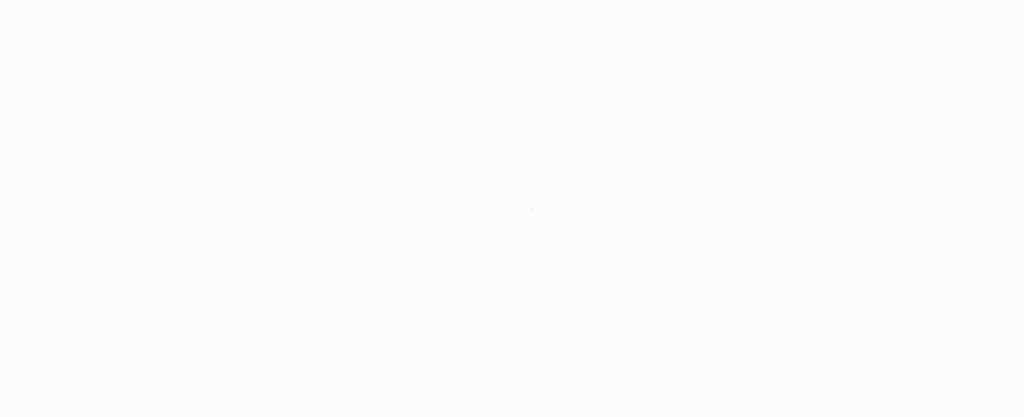 scroll, scrollTop: 0, scrollLeft: 0, axis: both 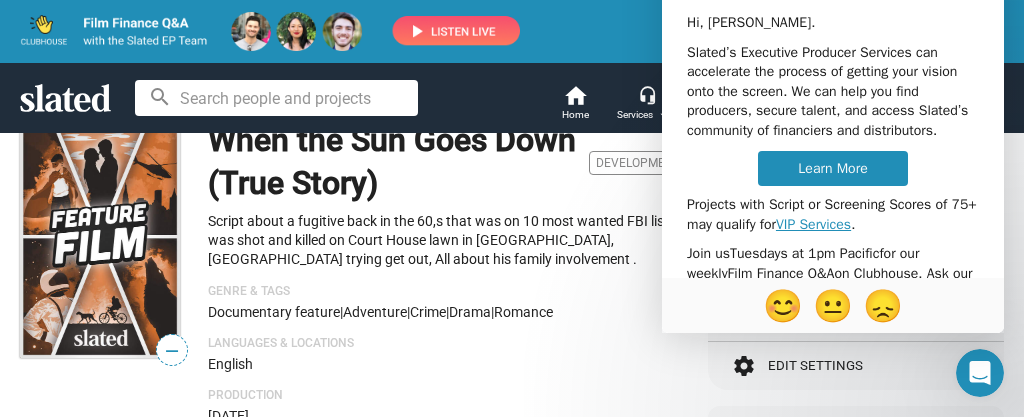 click on "Learn More" at bounding box center [832, 169] 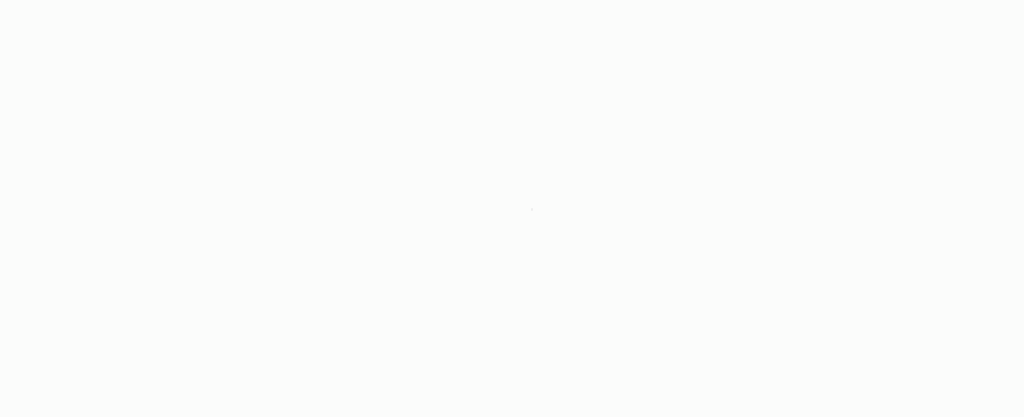 scroll, scrollTop: 0, scrollLeft: 0, axis: both 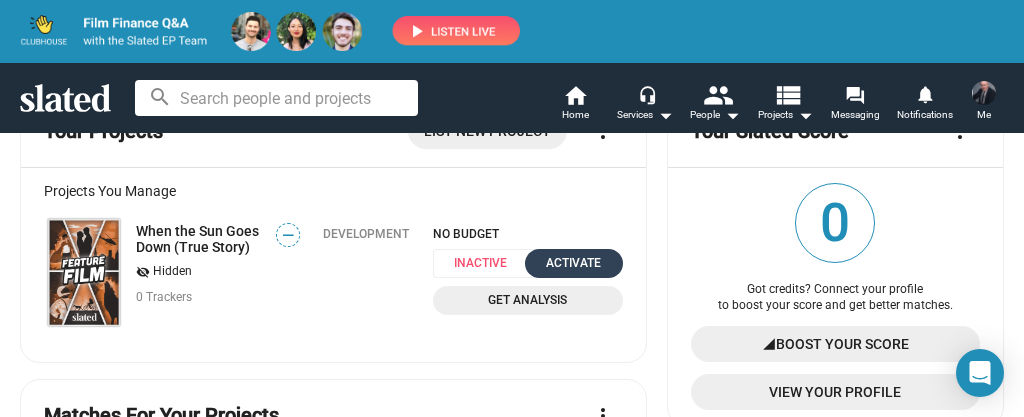 click on "Activate" 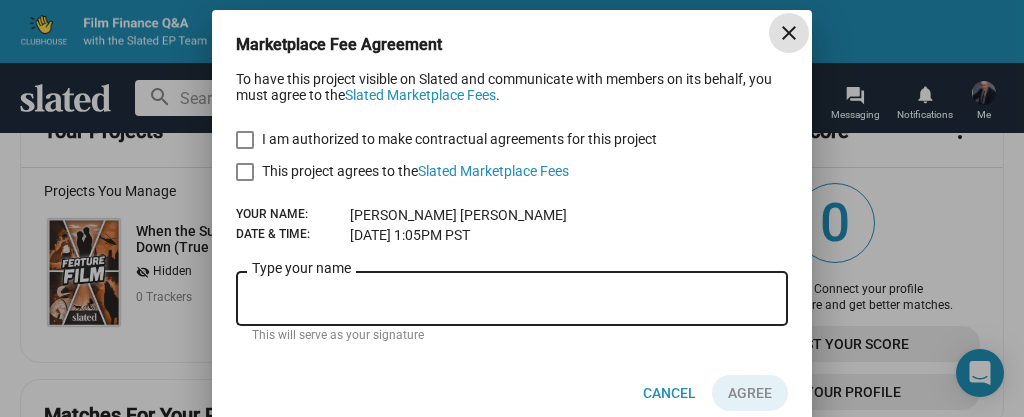 scroll, scrollTop: 60, scrollLeft: 0, axis: vertical 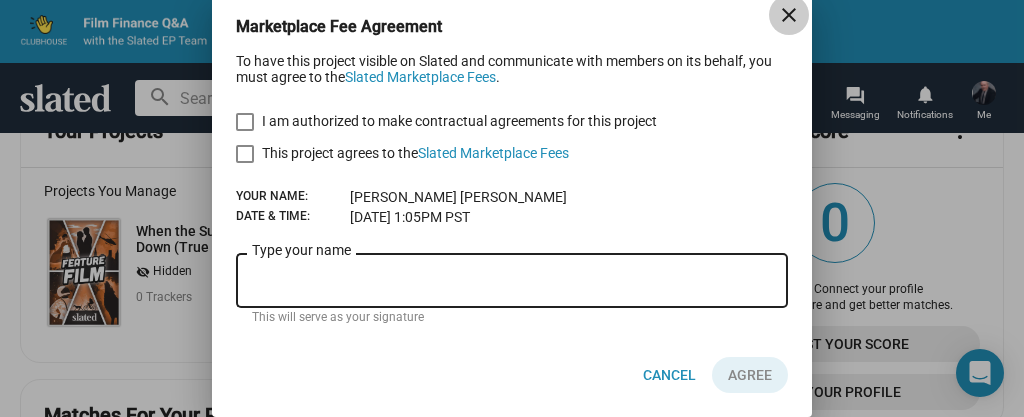 click on "close" at bounding box center [789, 15] 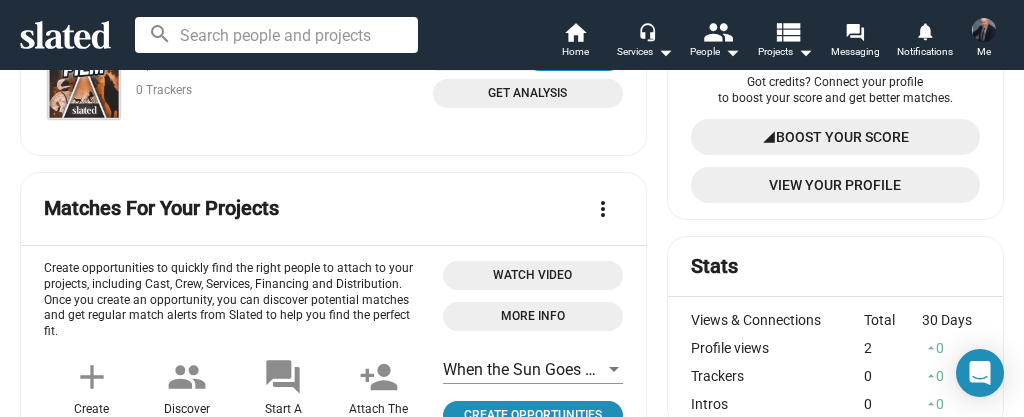 scroll, scrollTop: 400, scrollLeft: 0, axis: vertical 